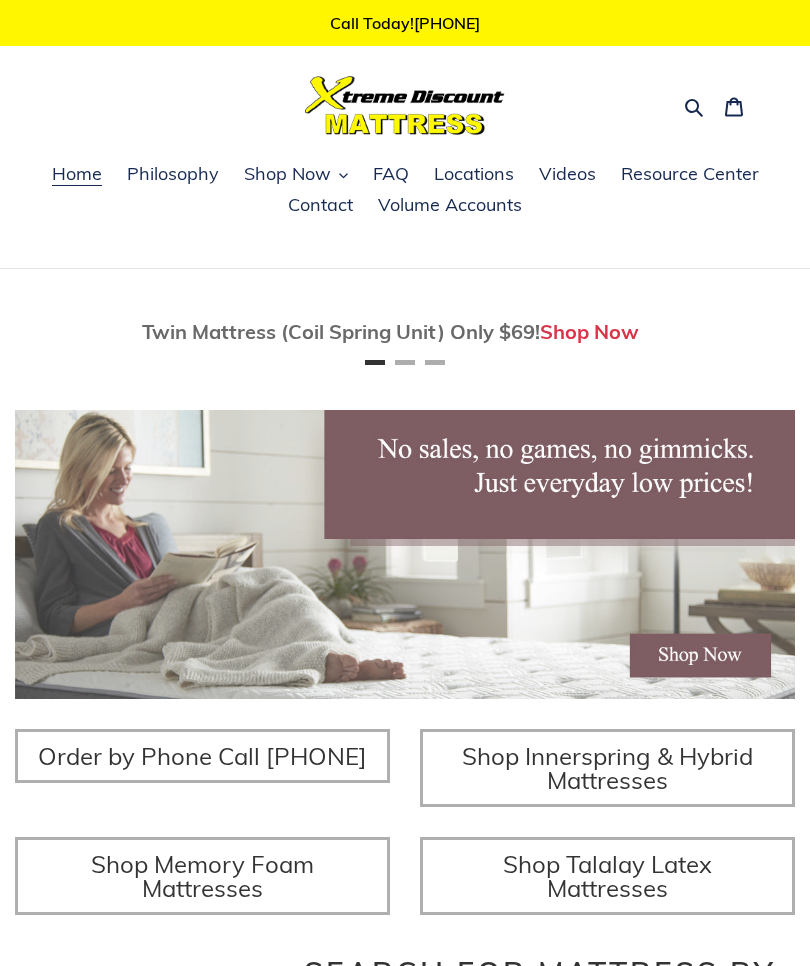 scroll, scrollTop: 0, scrollLeft: 0, axis: both 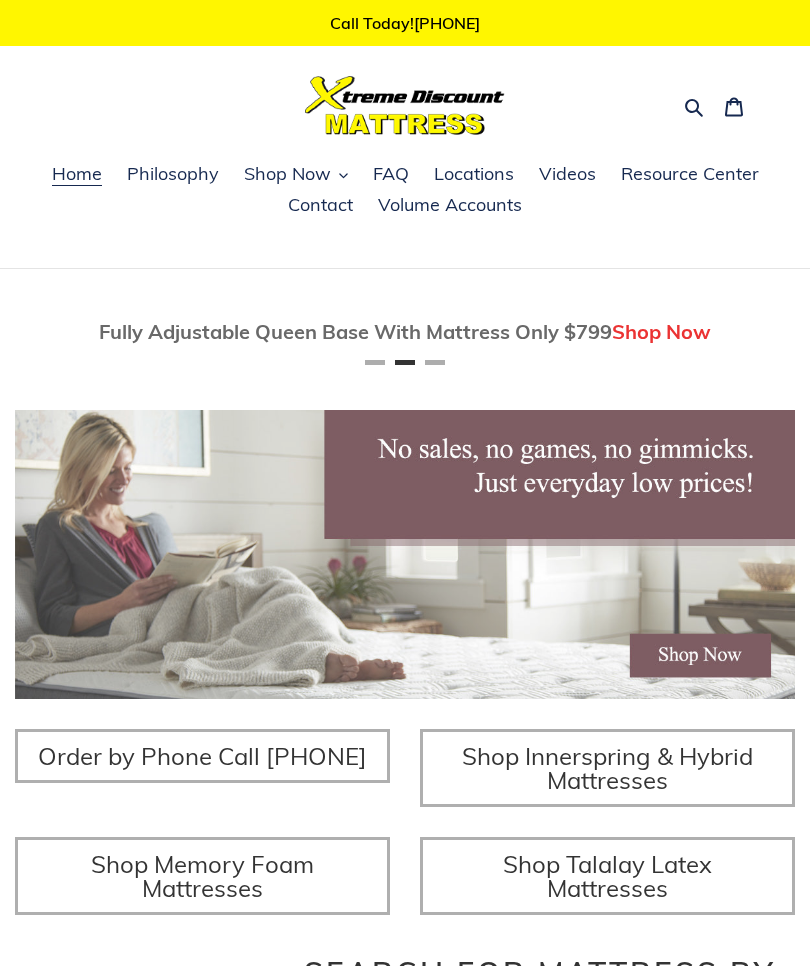click 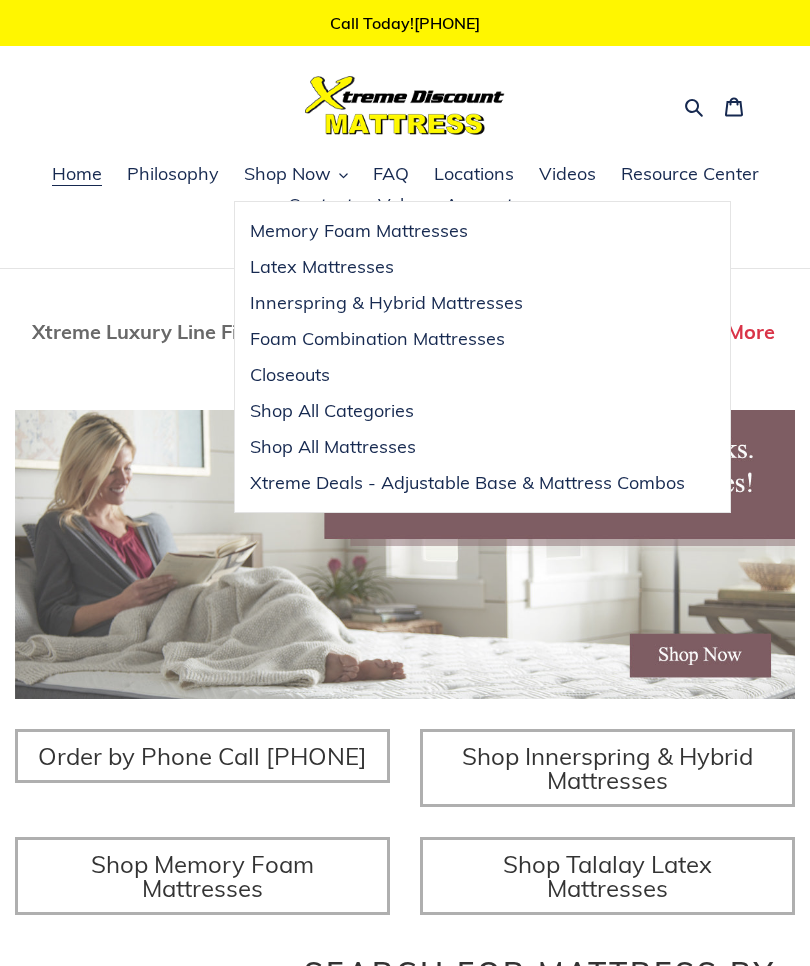 scroll, scrollTop: 0, scrollLeft: 1560, axis: horizontal 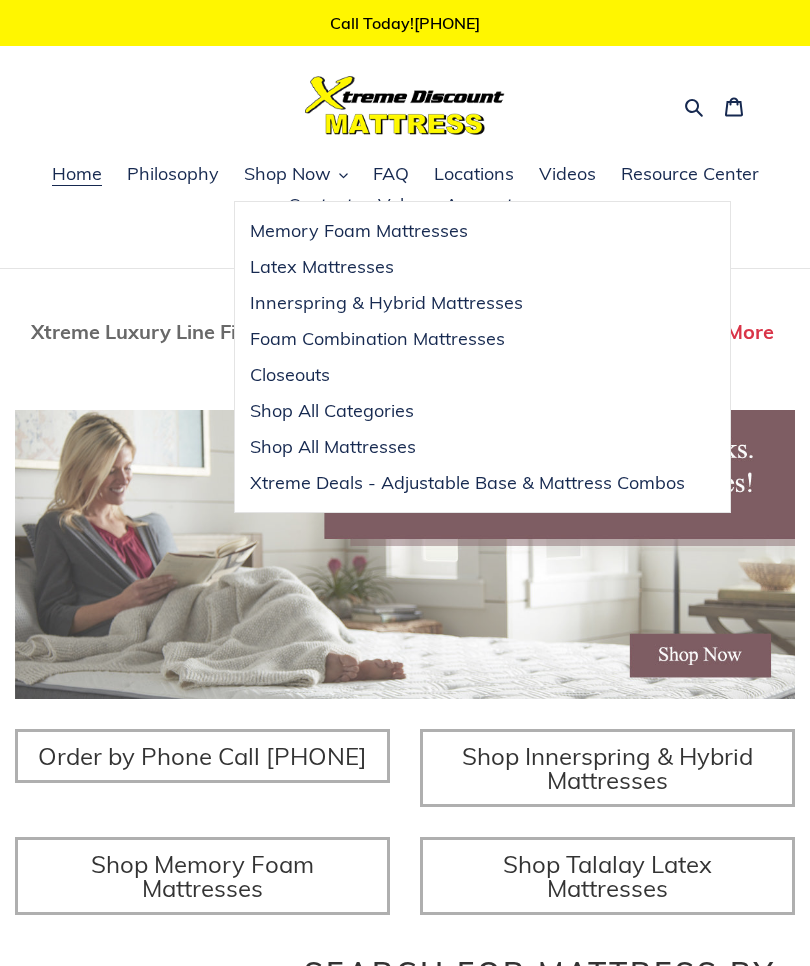 click on "Innerspring & Hybrid Mattresses" at bounding box center (386, 303) 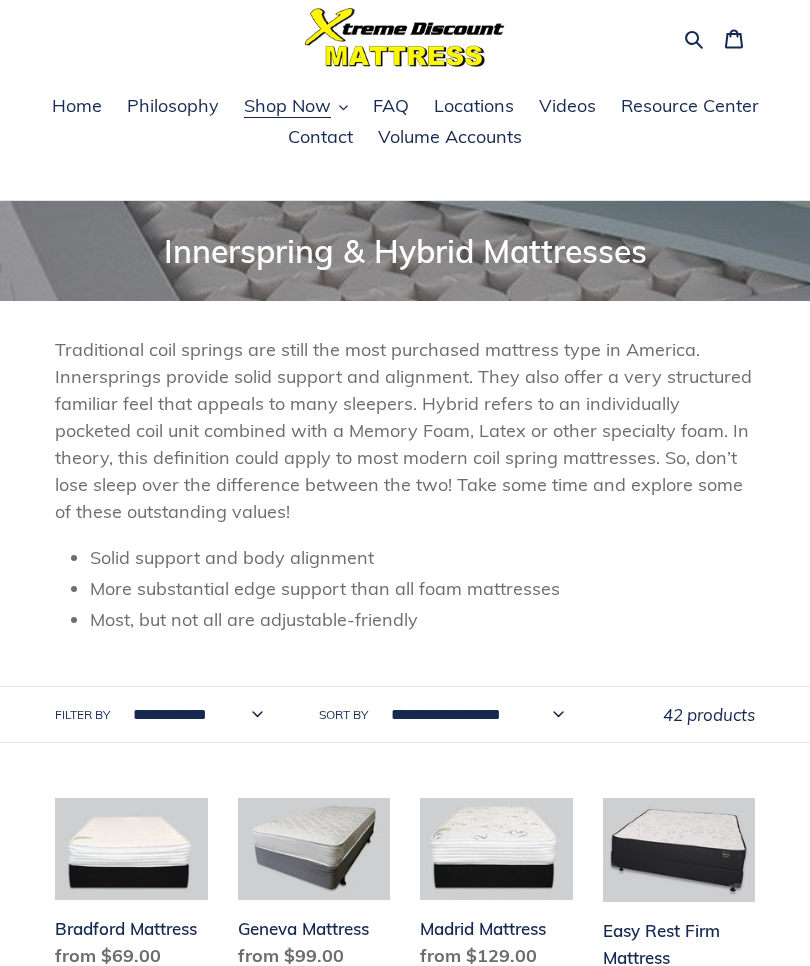 scroll, scrollTop: 0, scrollLeft: 0, axis: both 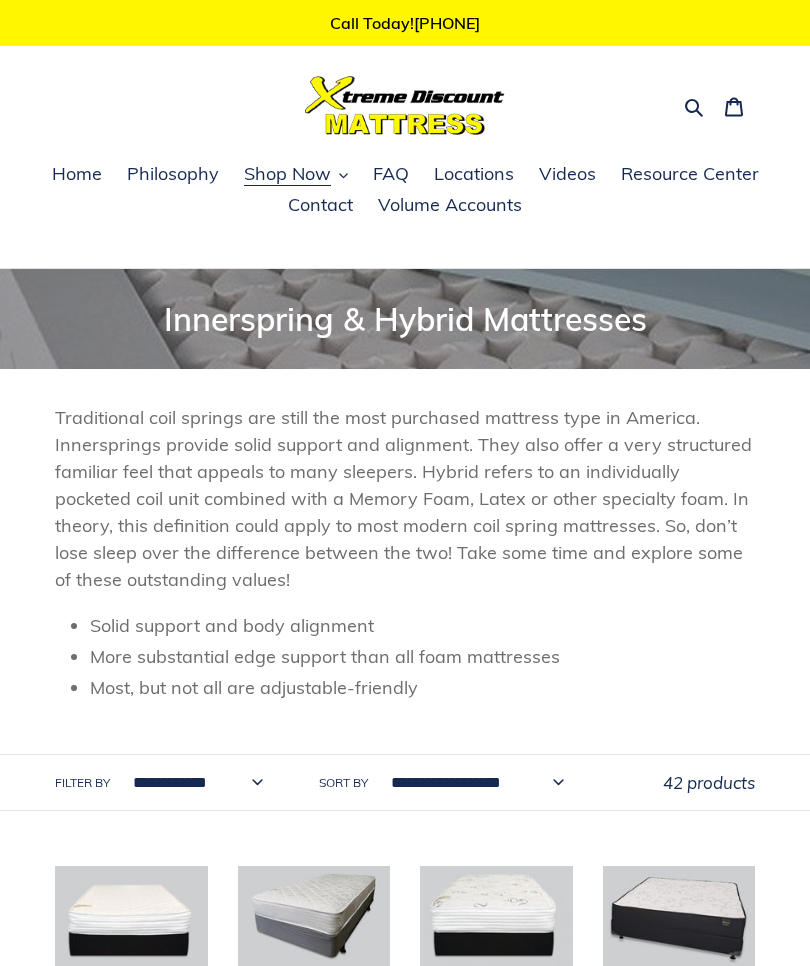 click 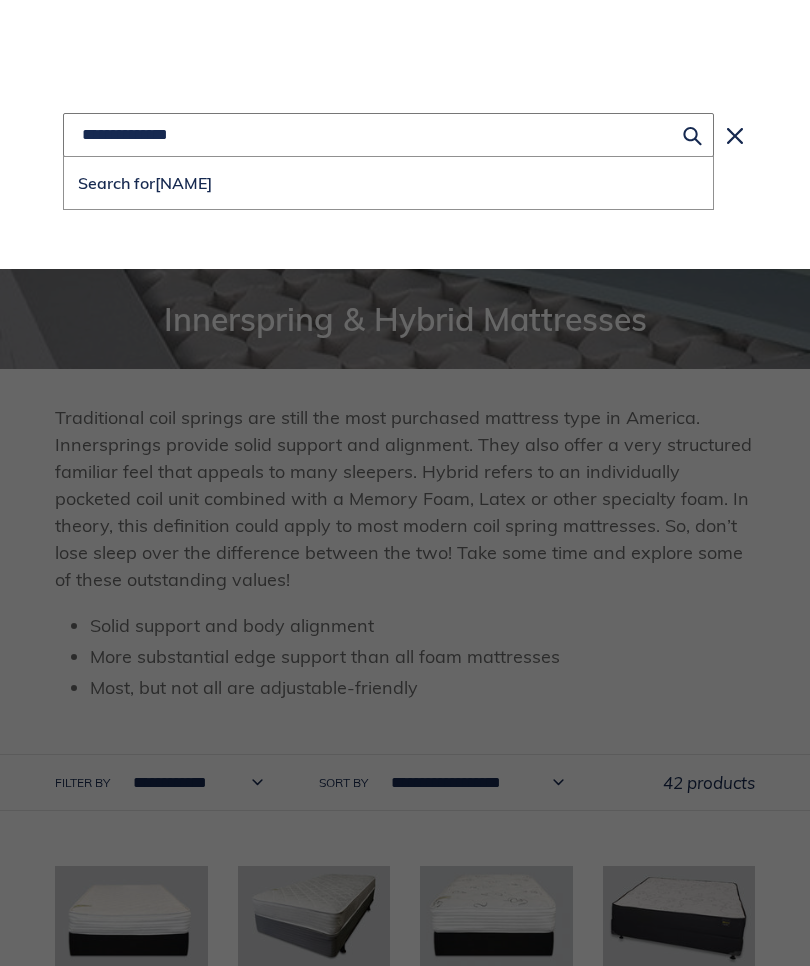 type on "**********" 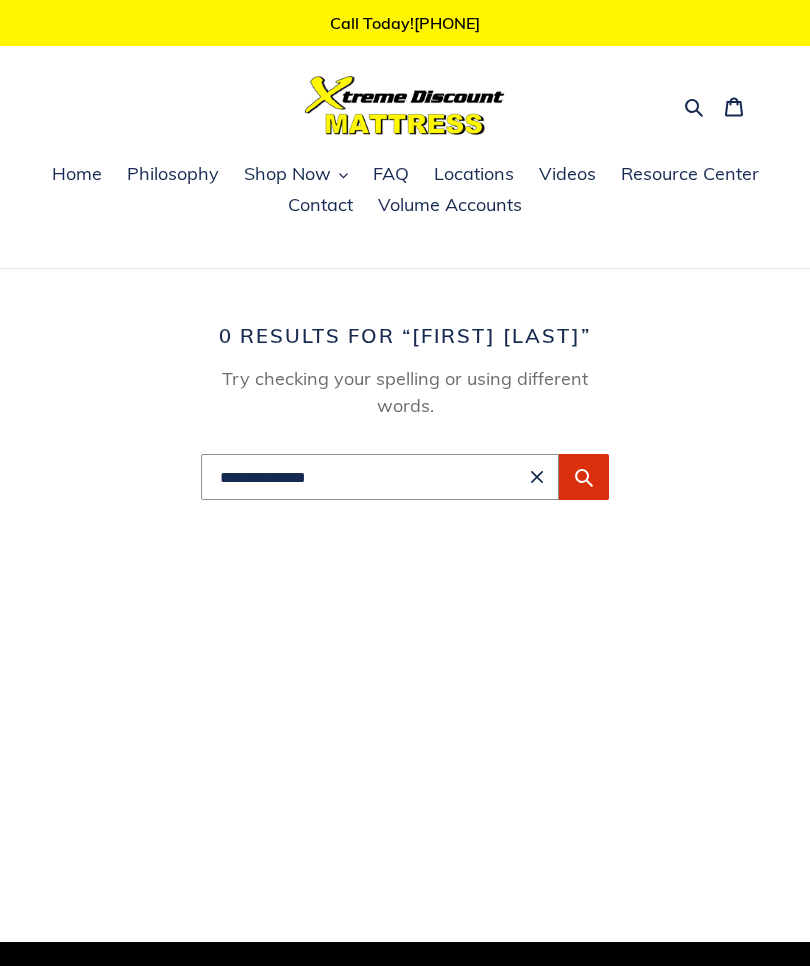 scroll, scrollTop: 0, scrollLeft: 0, axis: both 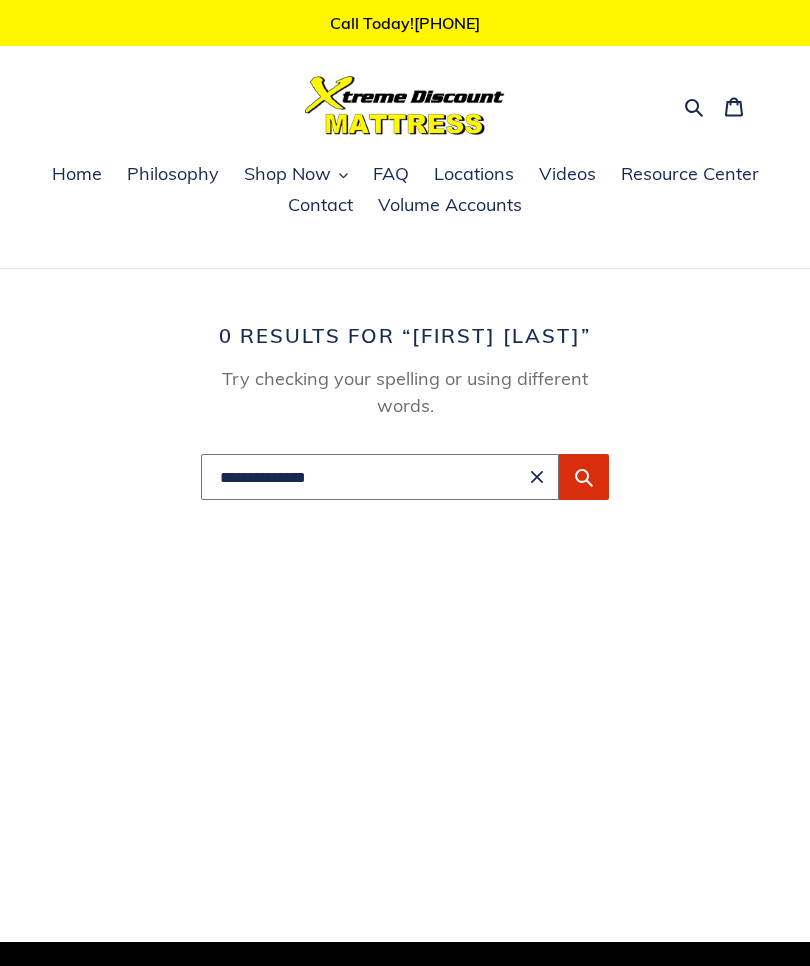 click on "**********" at bounding box center [380, 477] 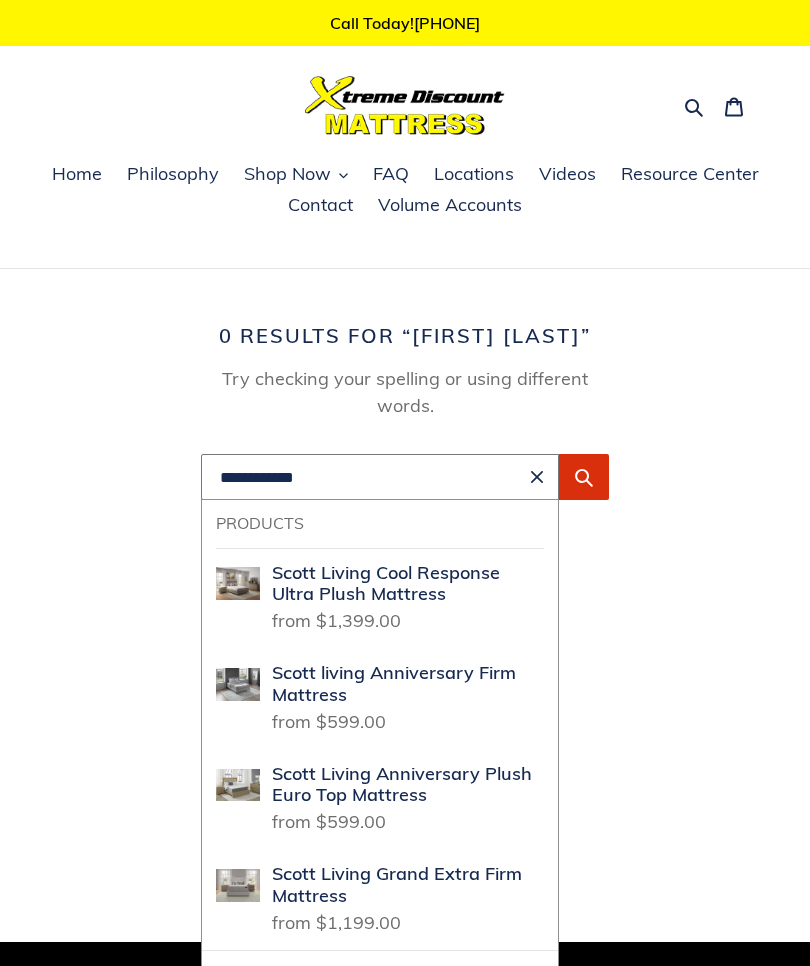 type on "**********" 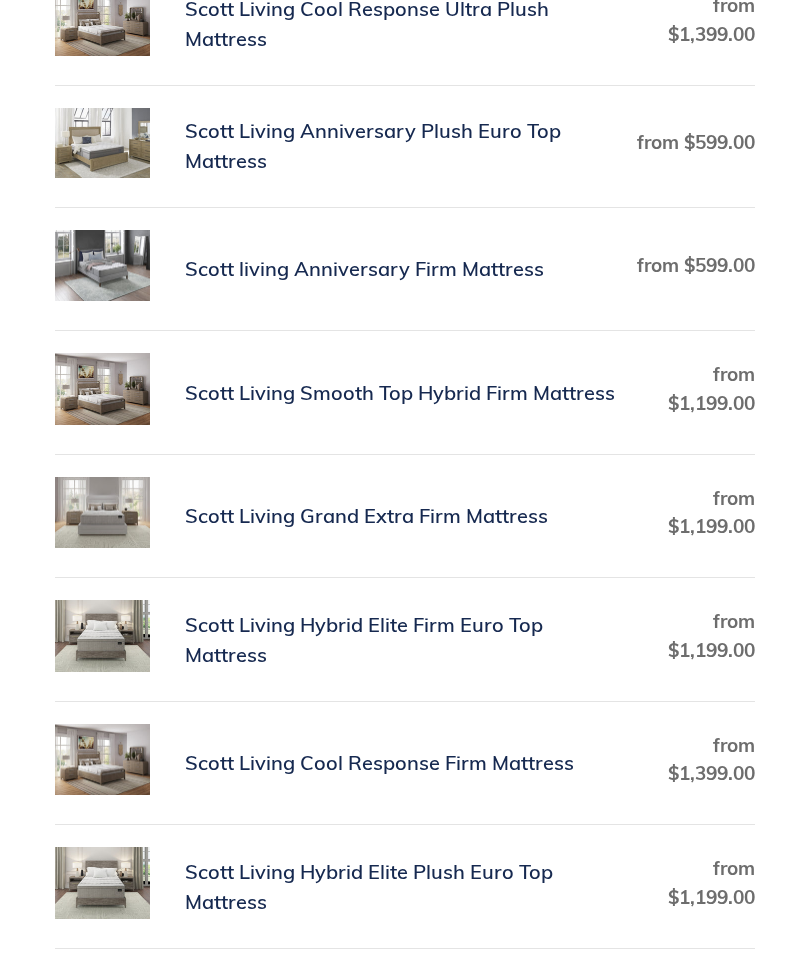 scroll, scrollTop: 538, scrollLeft: 0, axis: vertical 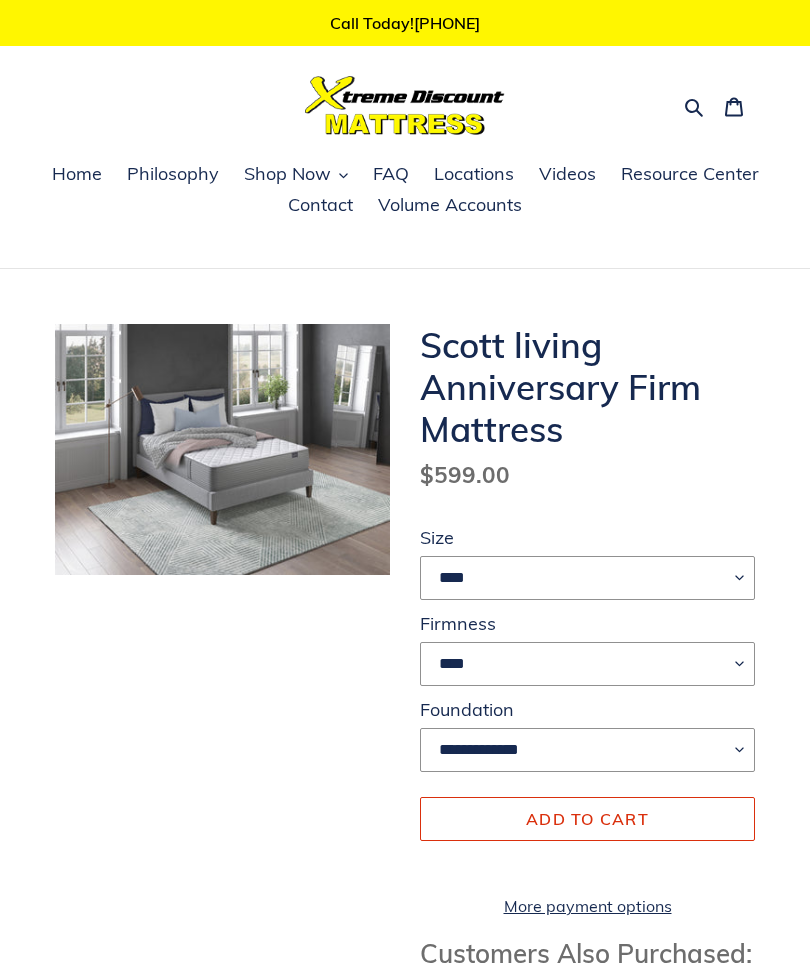 click on "**** ******* **** ***** ****" at bounding box center [587, 578] 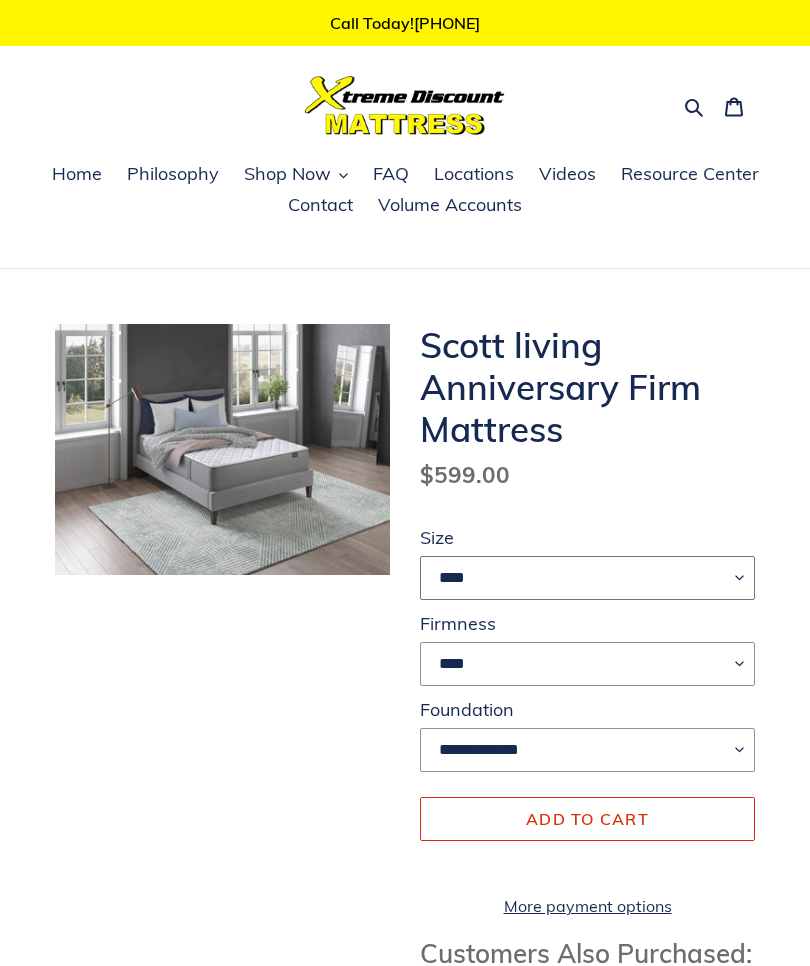 select on "*****" 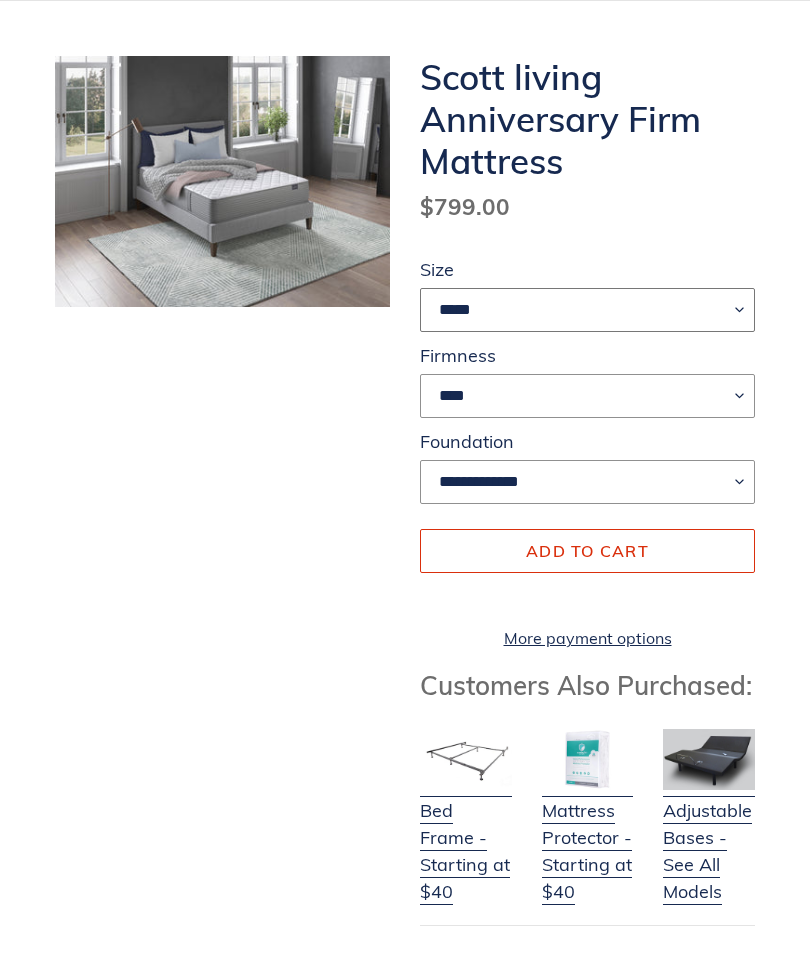 scroll, scrollTop: 290, scrollLeft: 0, axis: vertical 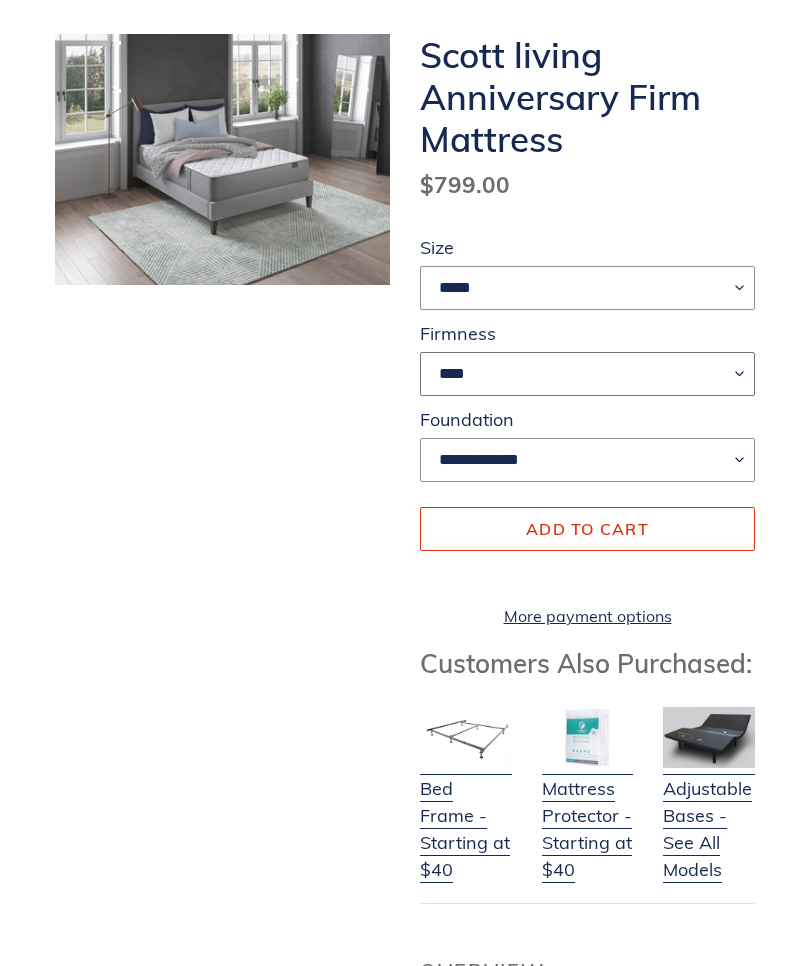 click on "****" at bounding box center (587, 374) 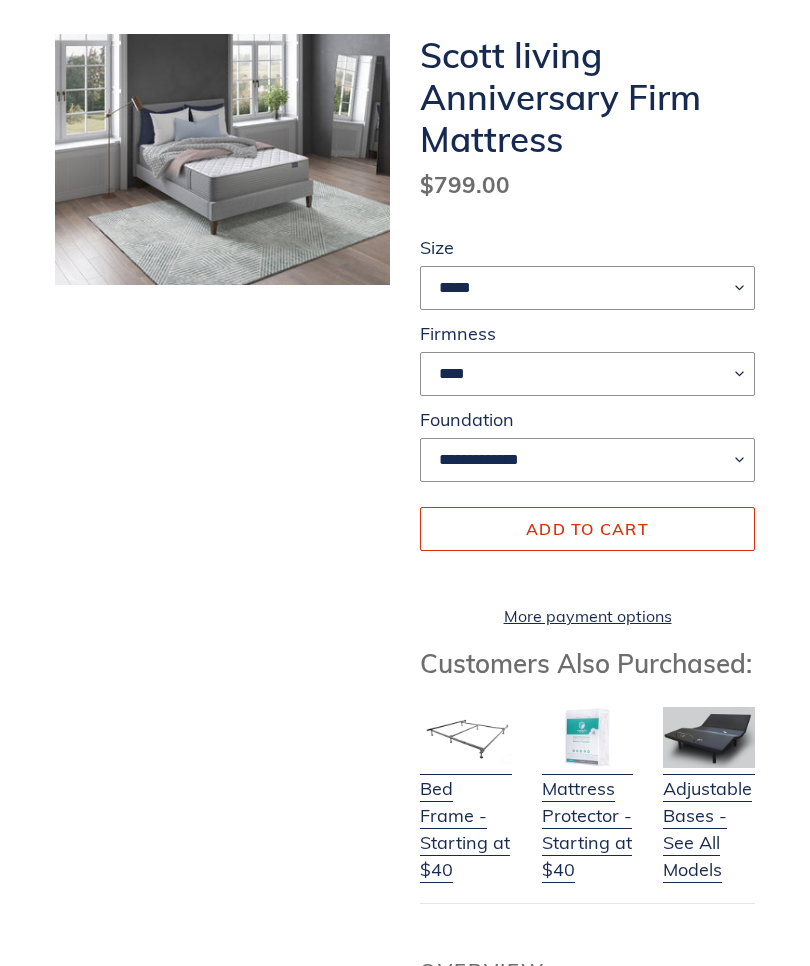 click on "**********" at bounding box center [405, 1238] 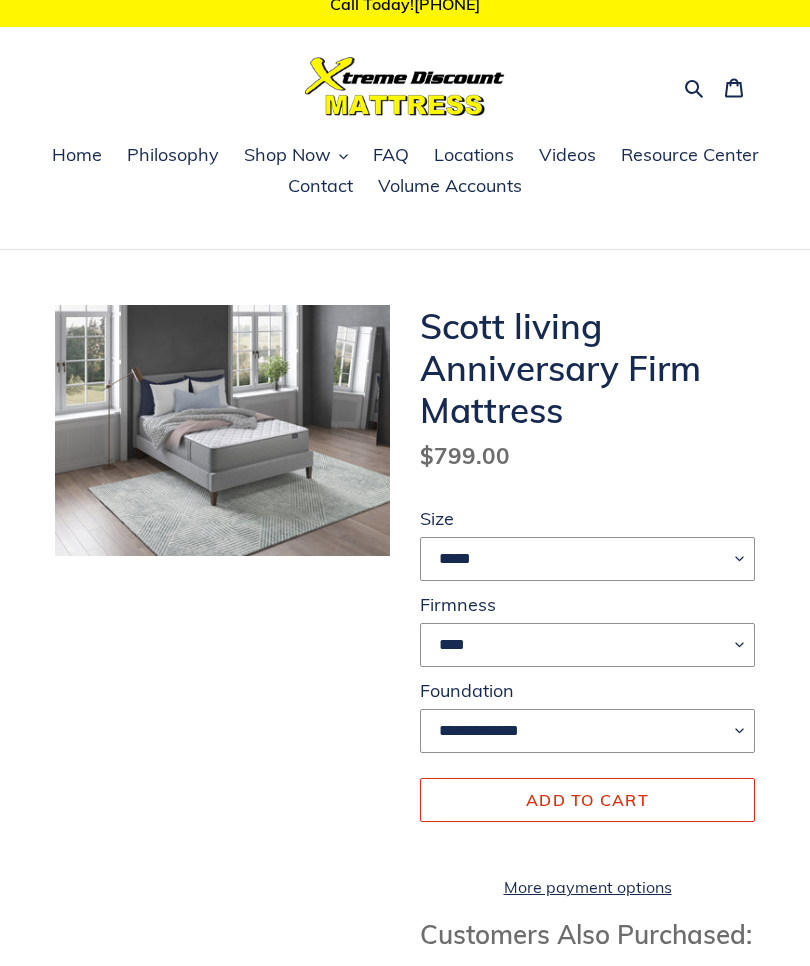 scroll, scrollTop: 0, scrollLeft: 0, axis: both 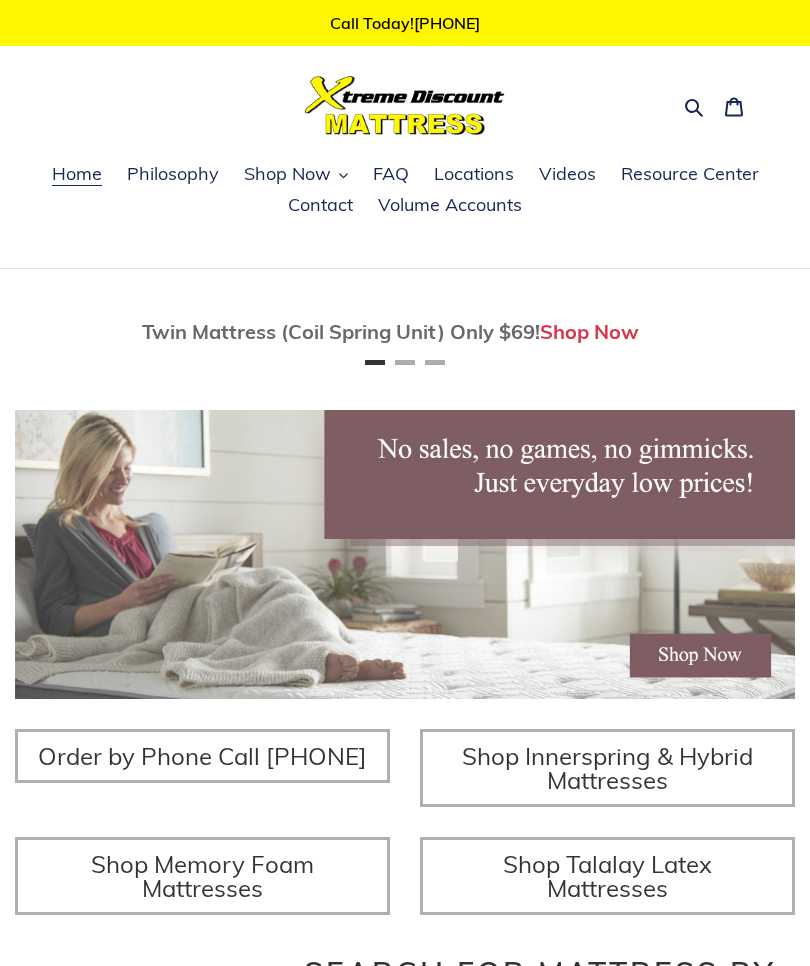 click on "Shop Now" at bounding box center [296, 175] 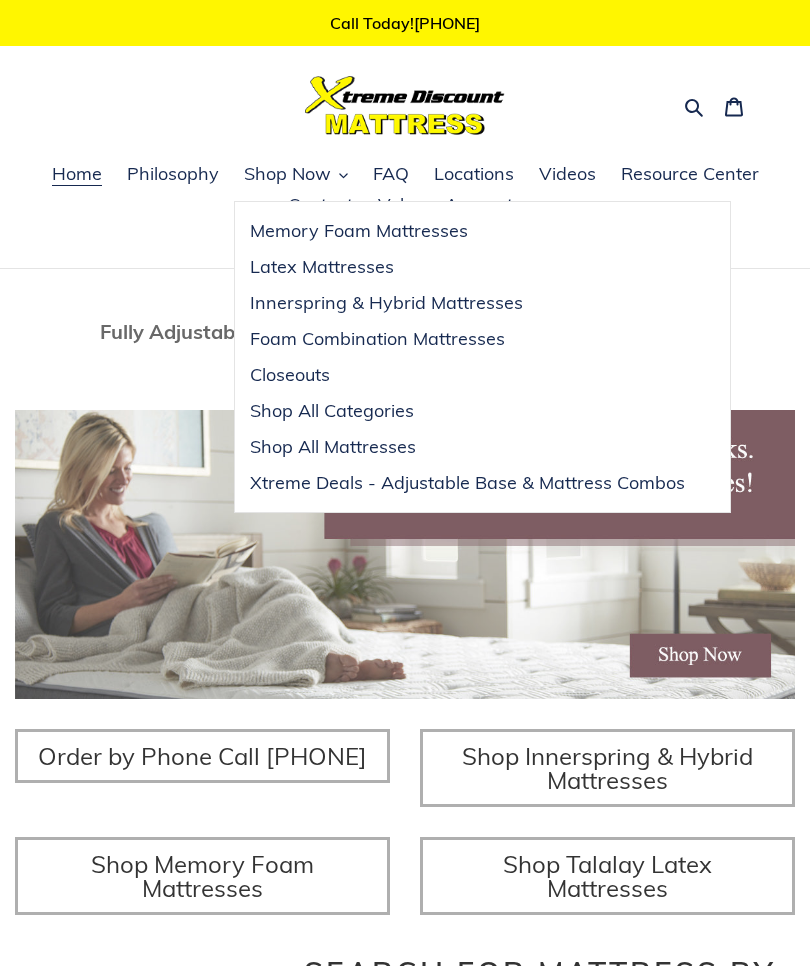 scroll, scrollTop: 0, scrollLeft: 780, axis: horizontal 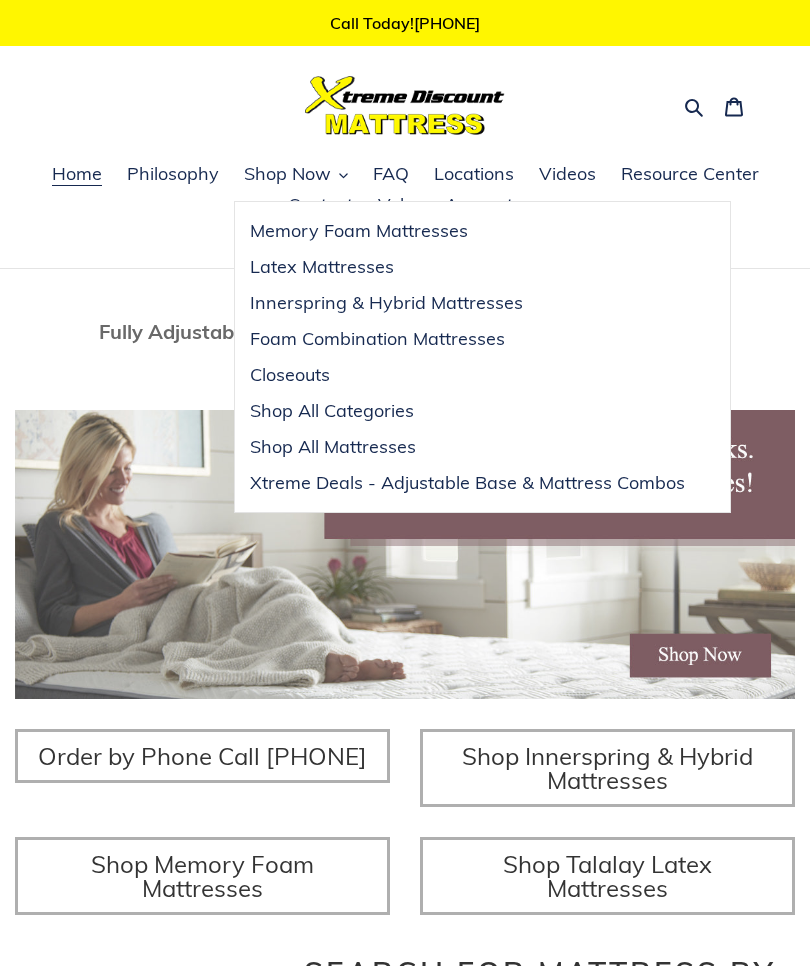 click on "Closeouts" at bounding box center (290, 375) 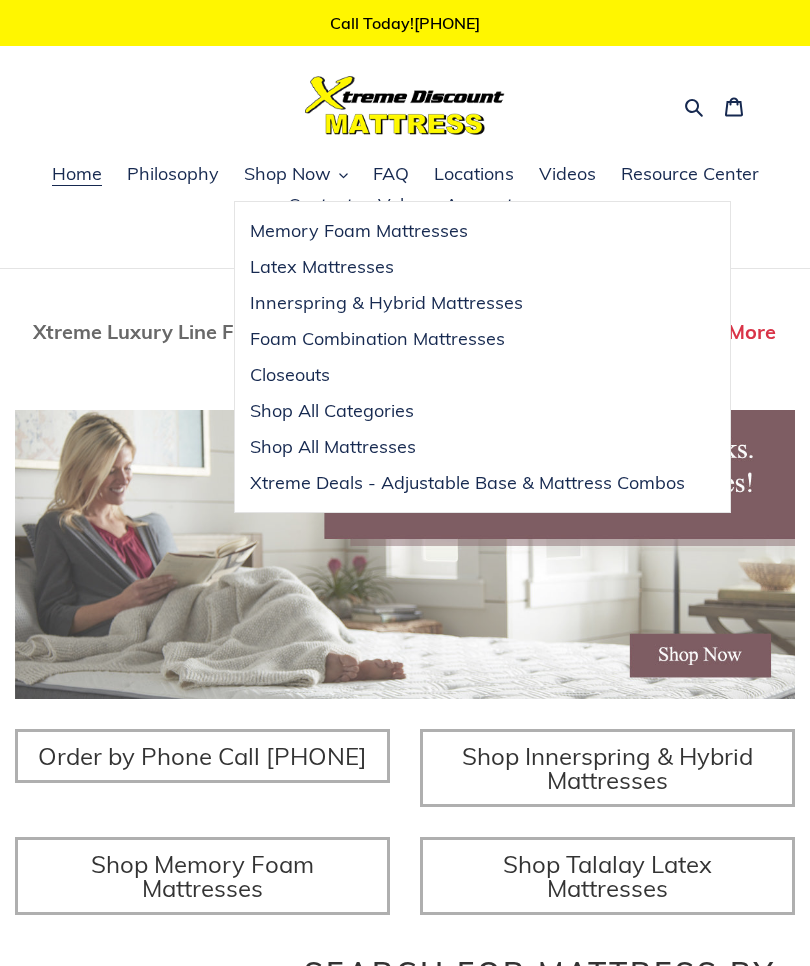 scroll, scrollTop: 0, scrollLeft: 1560, axis: horizontal 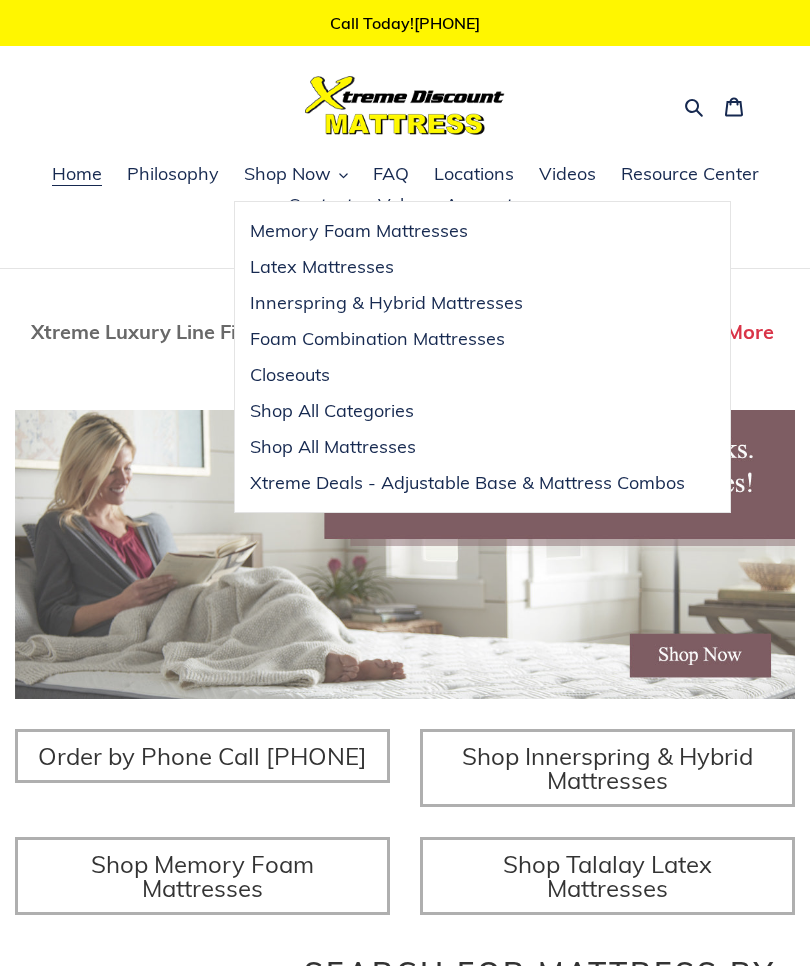 click on "Innerspring & Hybrid Mattresses" at bounding box center [386, 303] 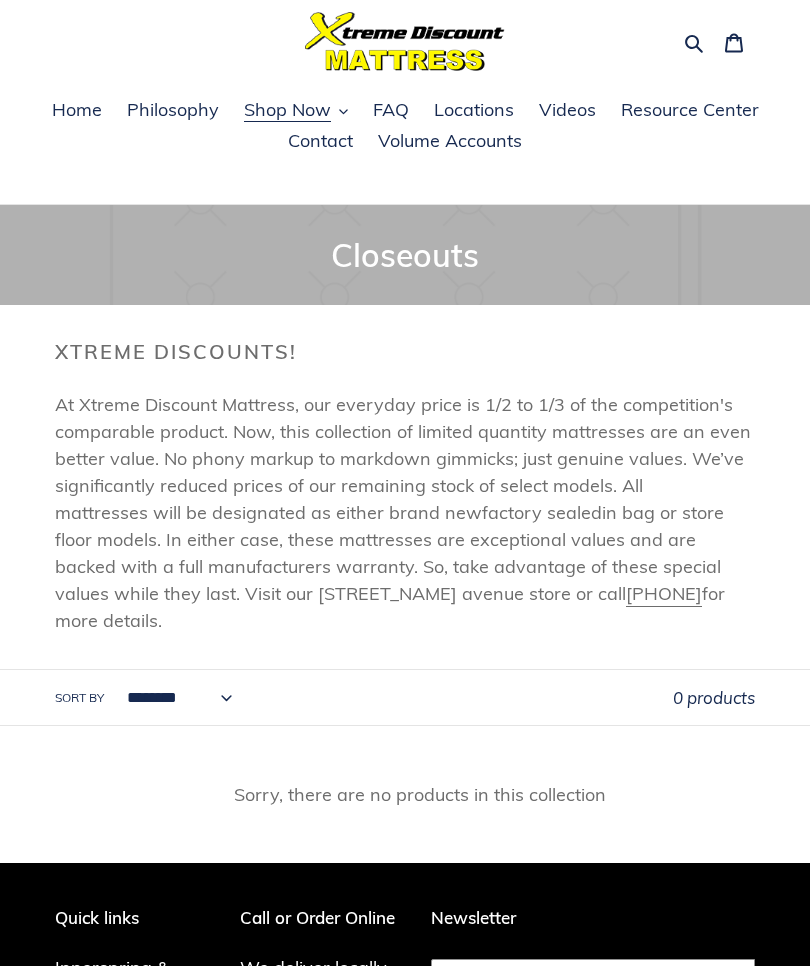 scroll, scrollTop: 52, scrollLeft: 0, axis: vertical 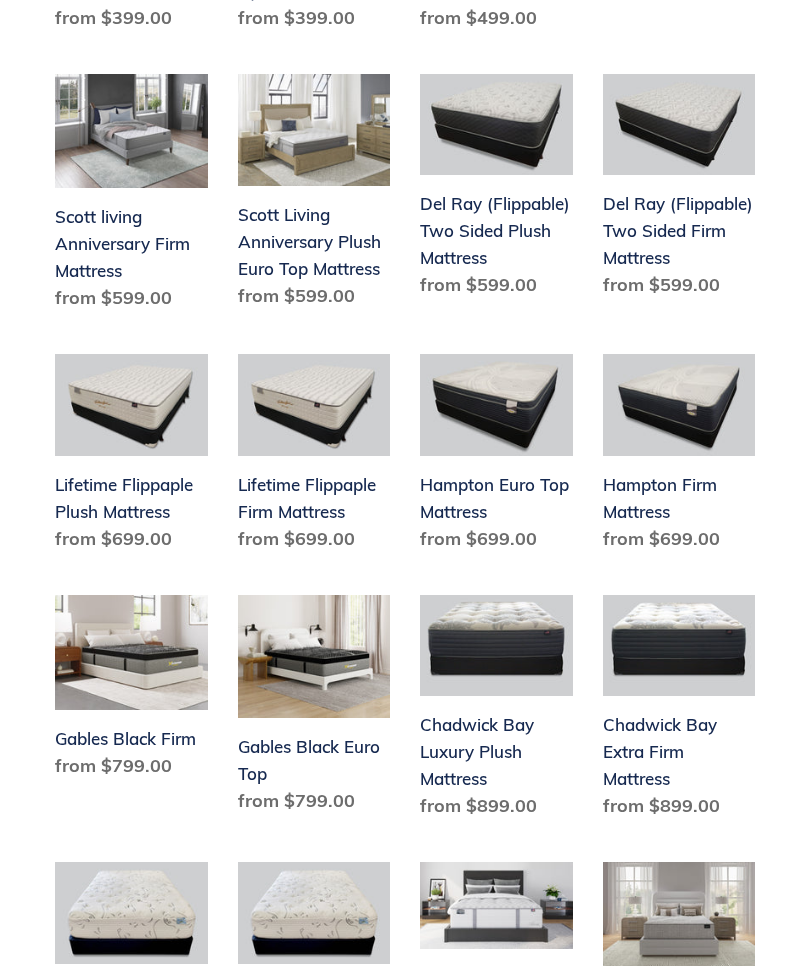 click on "Scott Living Anniversary Plush Euro Top Mattress" at bounding box center [314, 196] 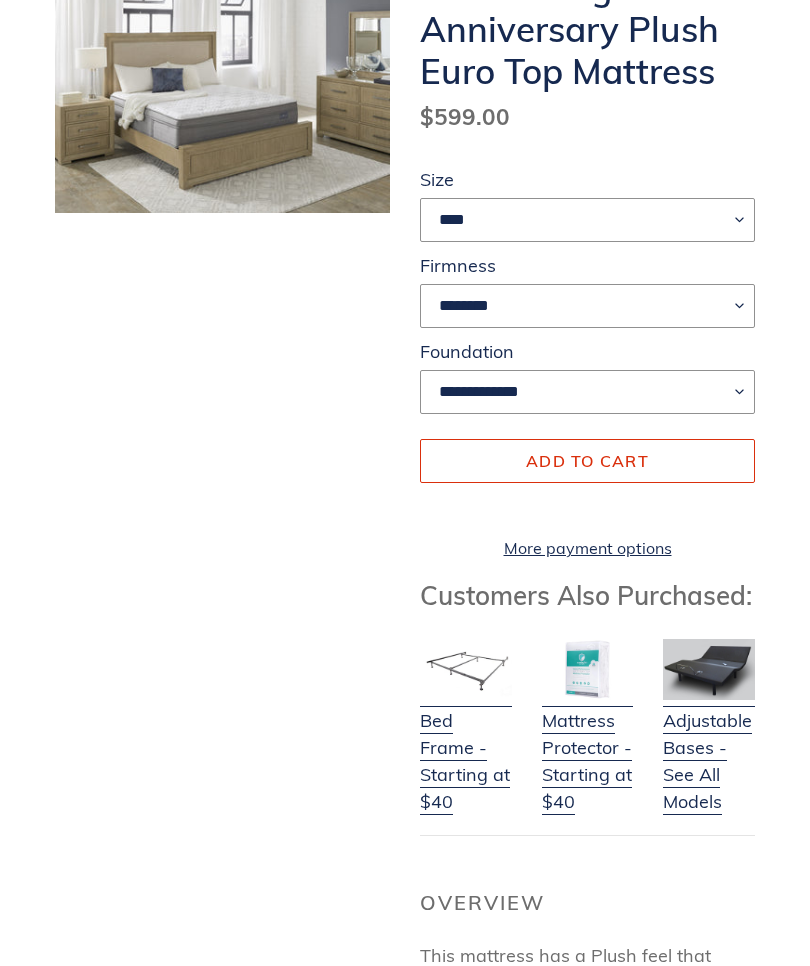 scroll, scrollTop: 433, scrollLeft: 0, axis: vertical 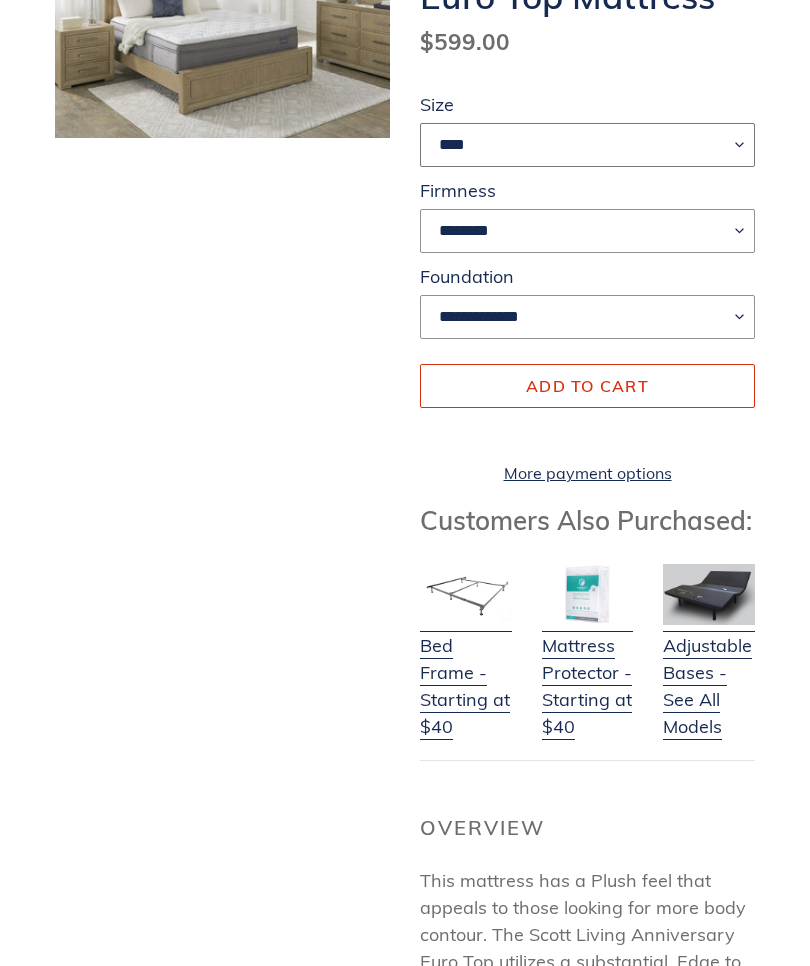 click on "**** ******* **** ***** ****" at bounding box center [587, 145] 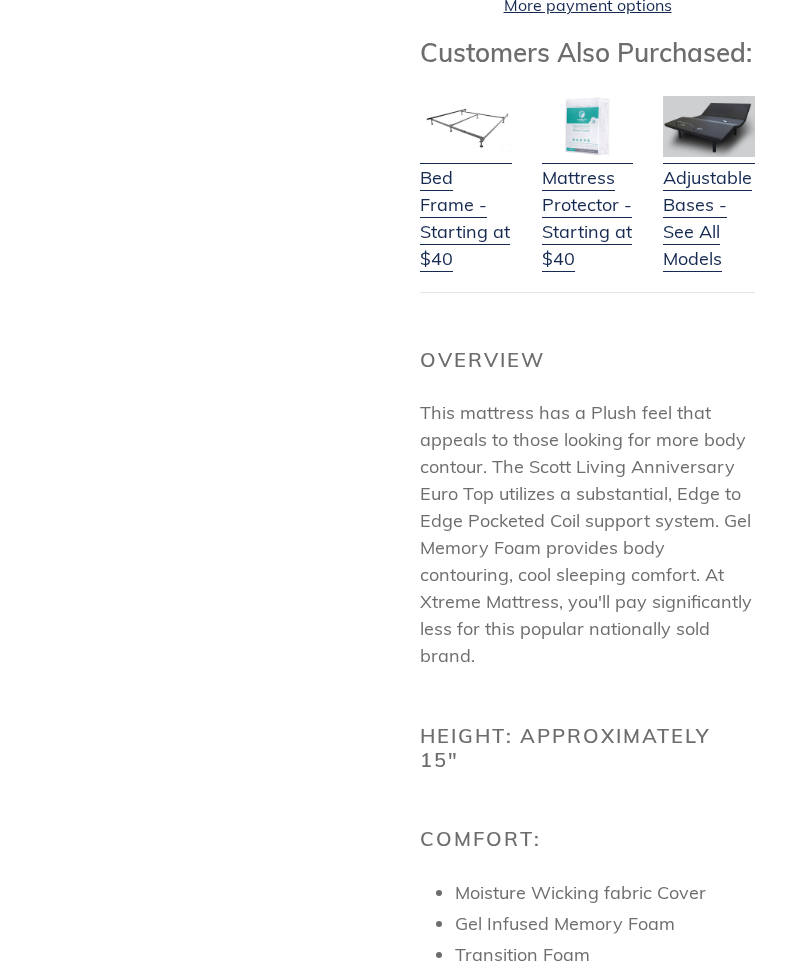 scroll, scrollTop: 896, scrollLeft: 0, axis: vertical 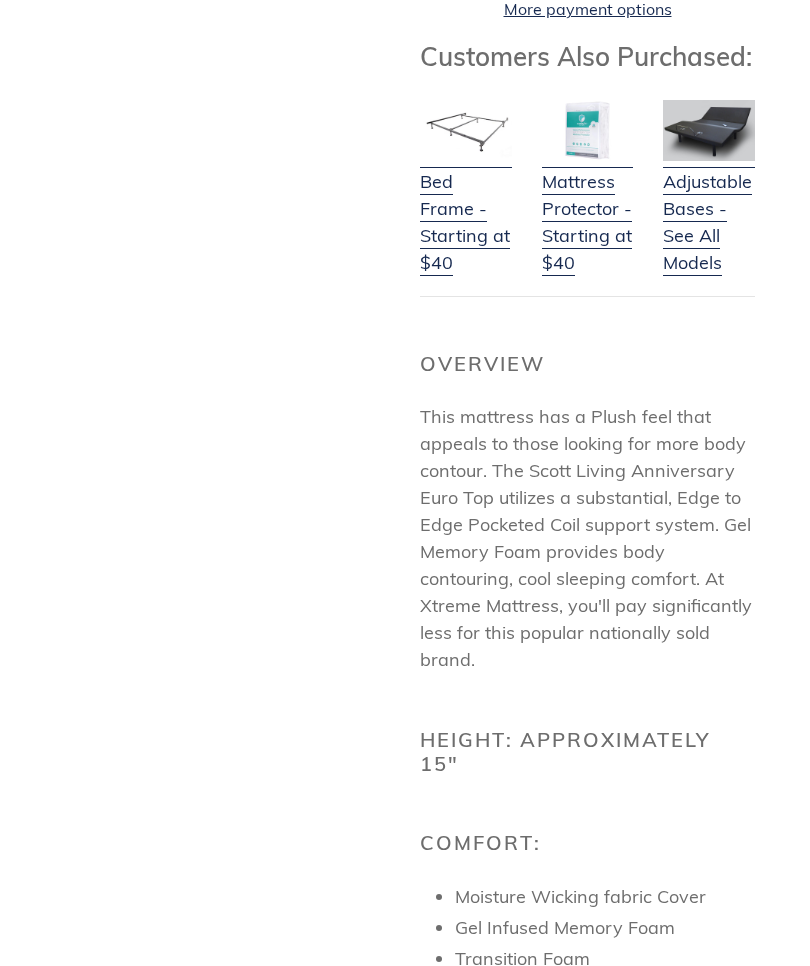 click on "Bed Frame - Starting at $40" at bounding box center (466, 210) 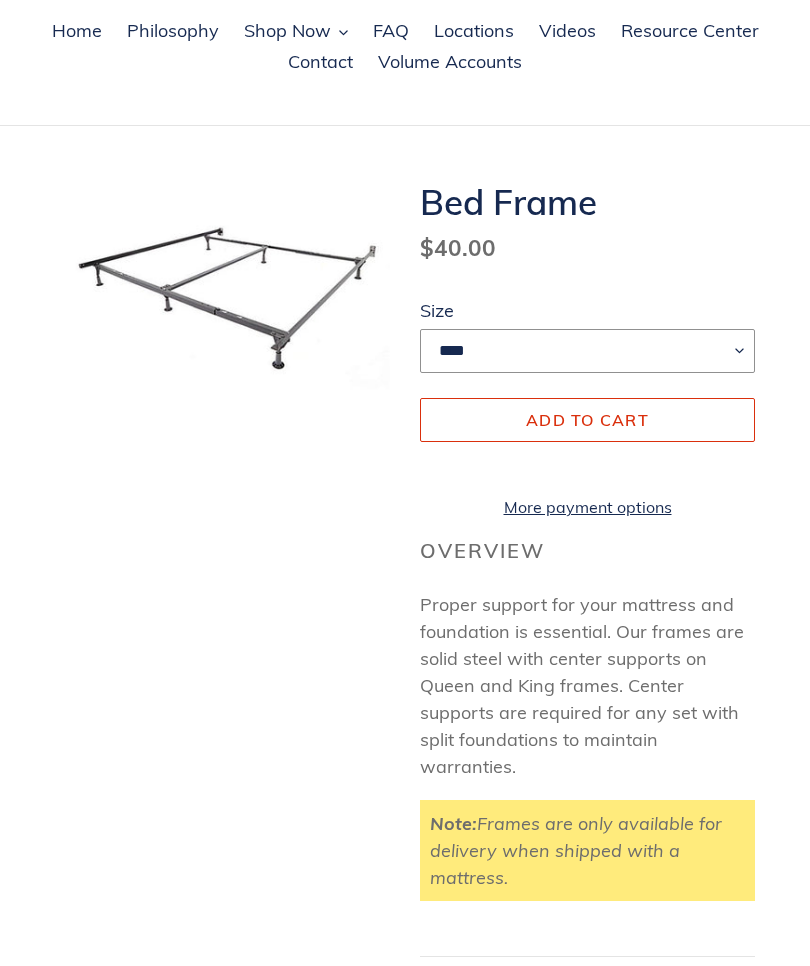 scroll, scrollTop: 244, scrollLeft: 0, axis: vertical 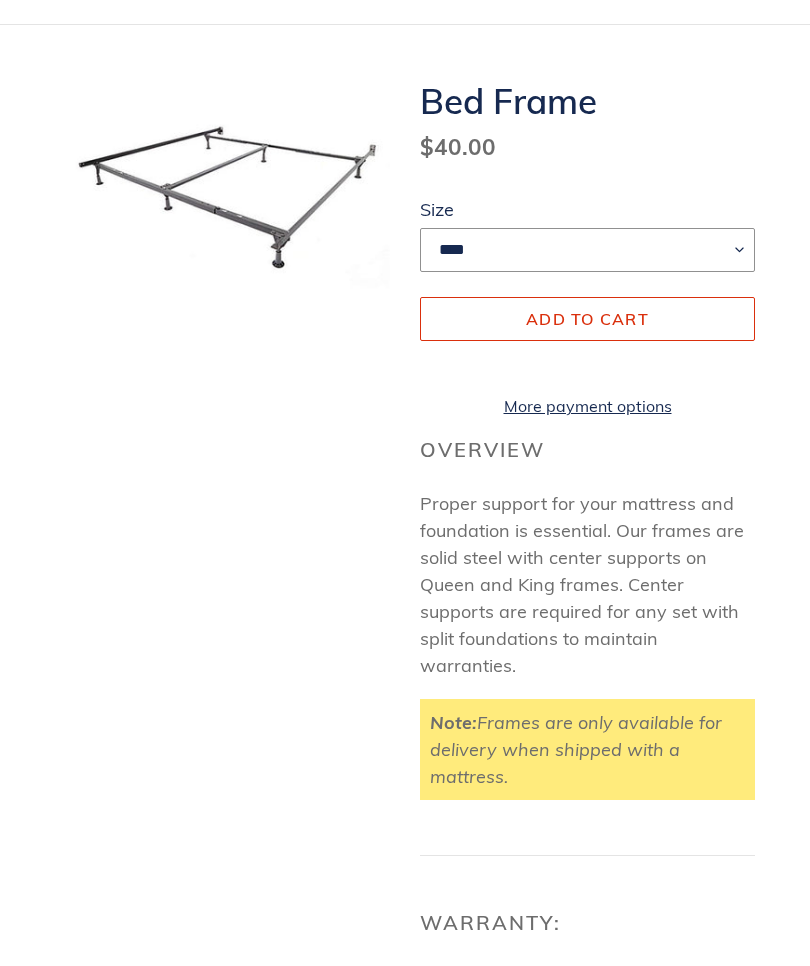 click on "****
****
*****
****" at bounding box center (587, 250) 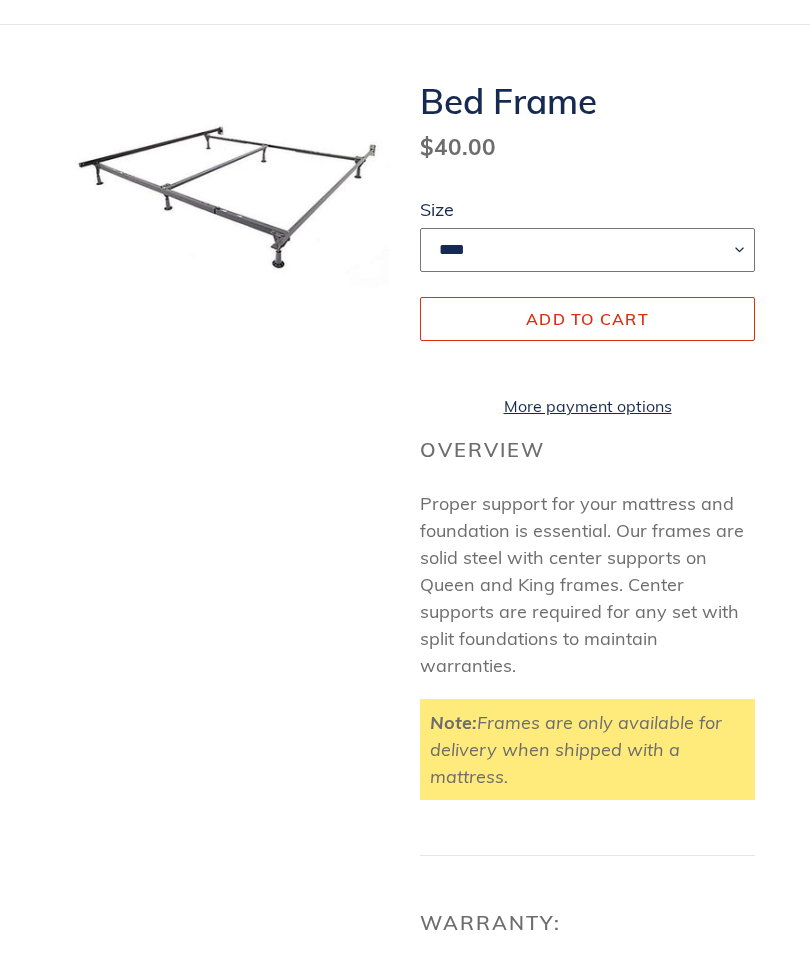 select on "*****" 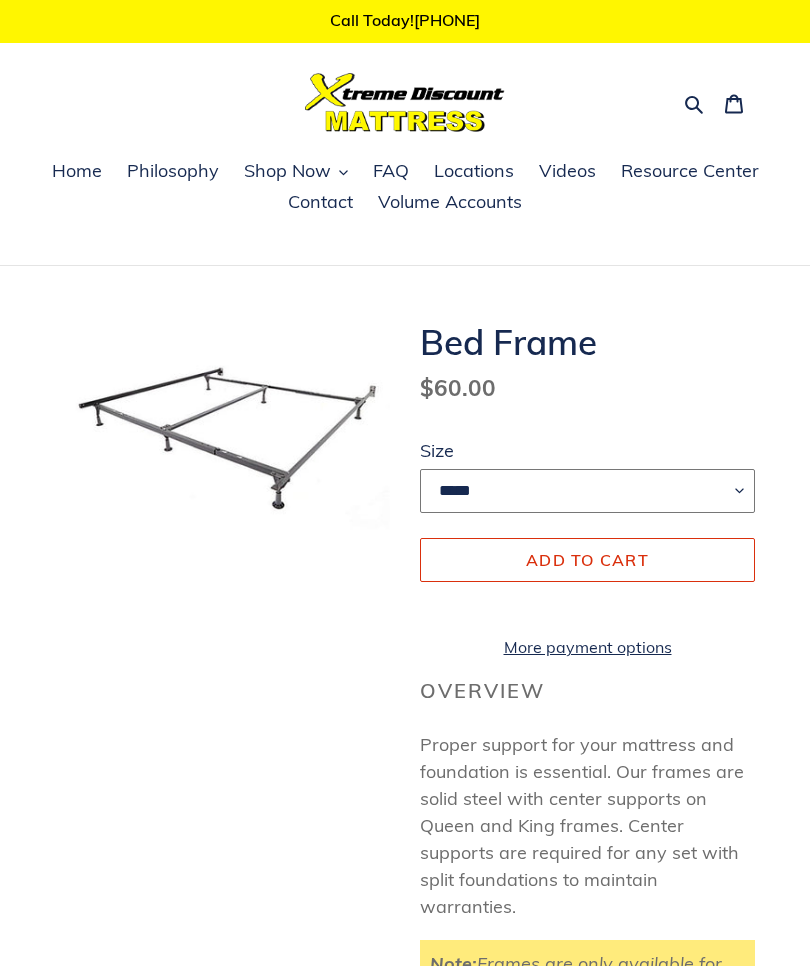 scroll, scrollTop: 1, scrollLeft: 0, axis: vertical 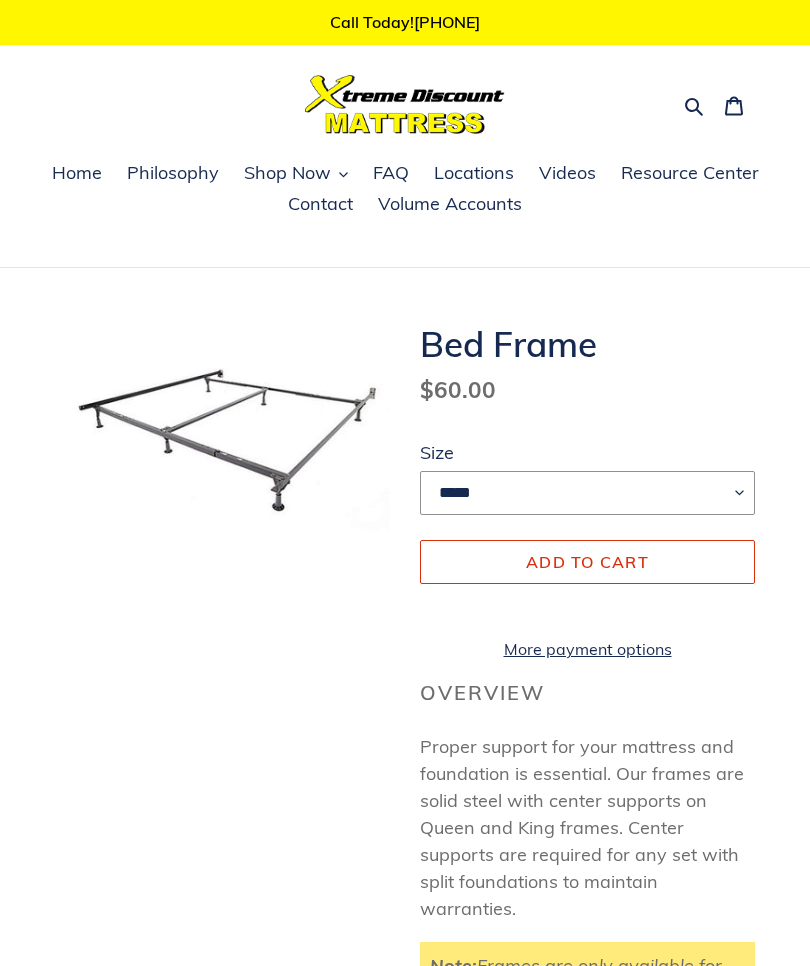 click 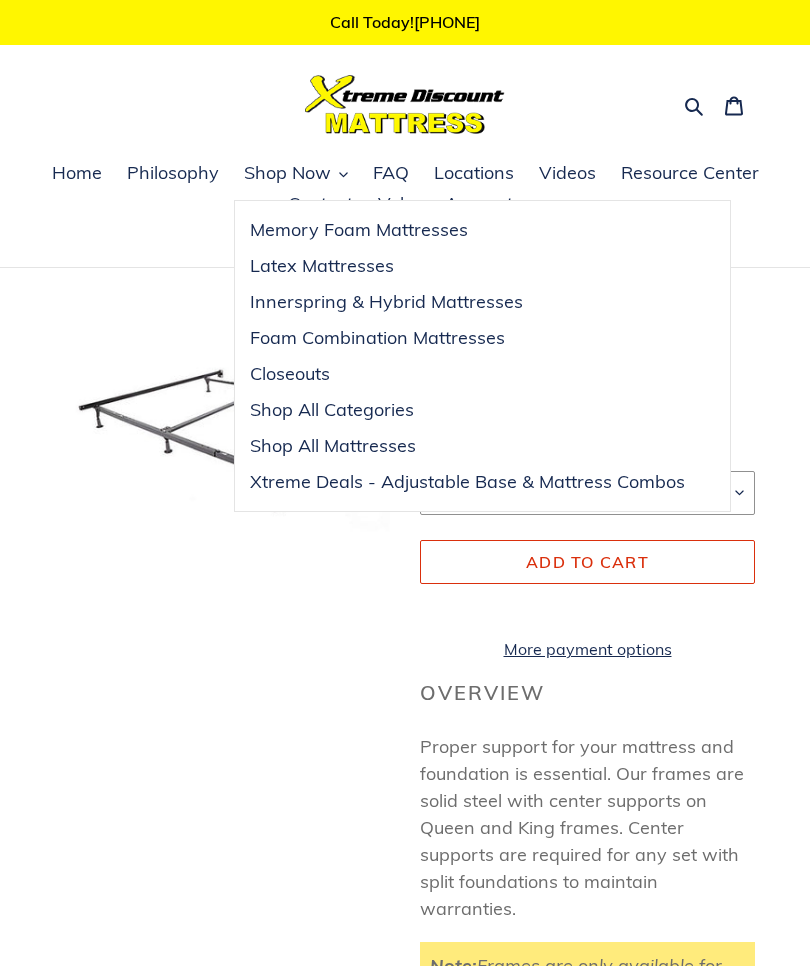click on "Innerspring & Hybrid Mattresses" at bounding box center [386, 302] 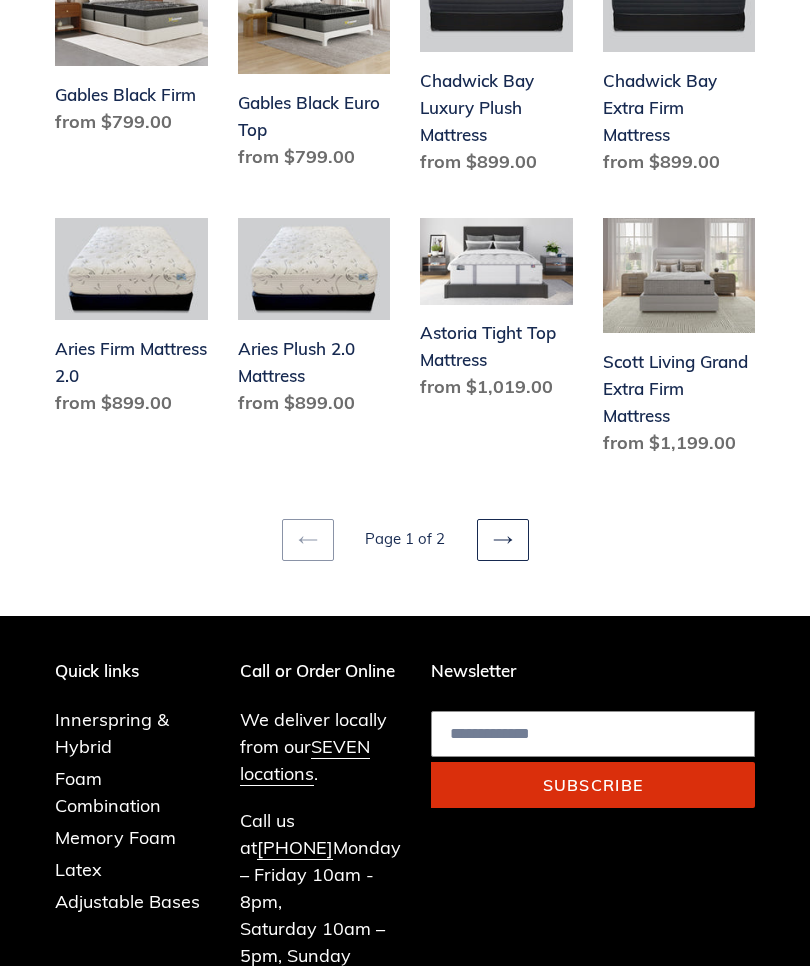 scroll, scrollTop: 2540, scrollLeft: 0, axis: vertical 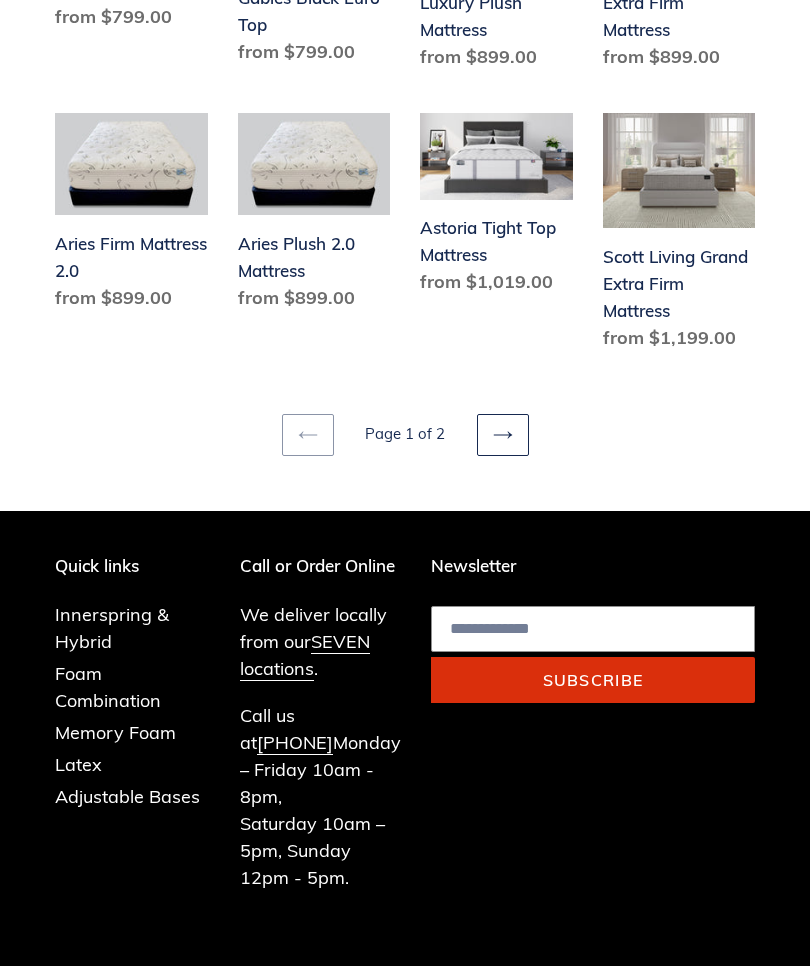 click on "Next page" at bounding box center (503, 435) 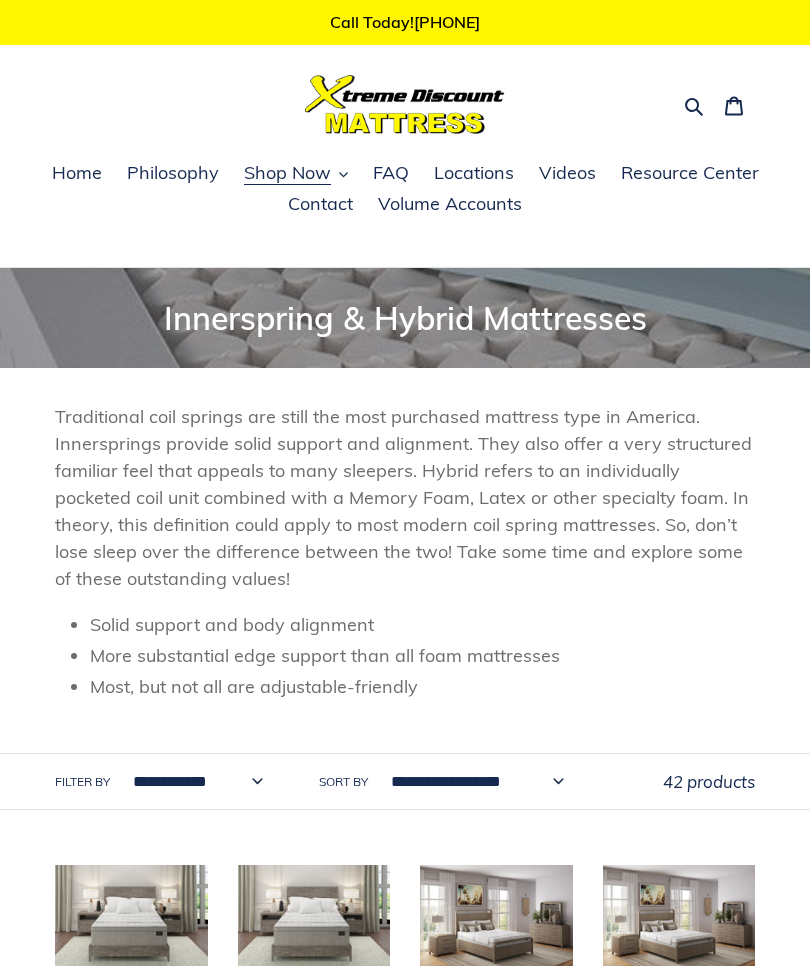 scroll, scrollTop: 0, scrollLeft: 0, axis: both 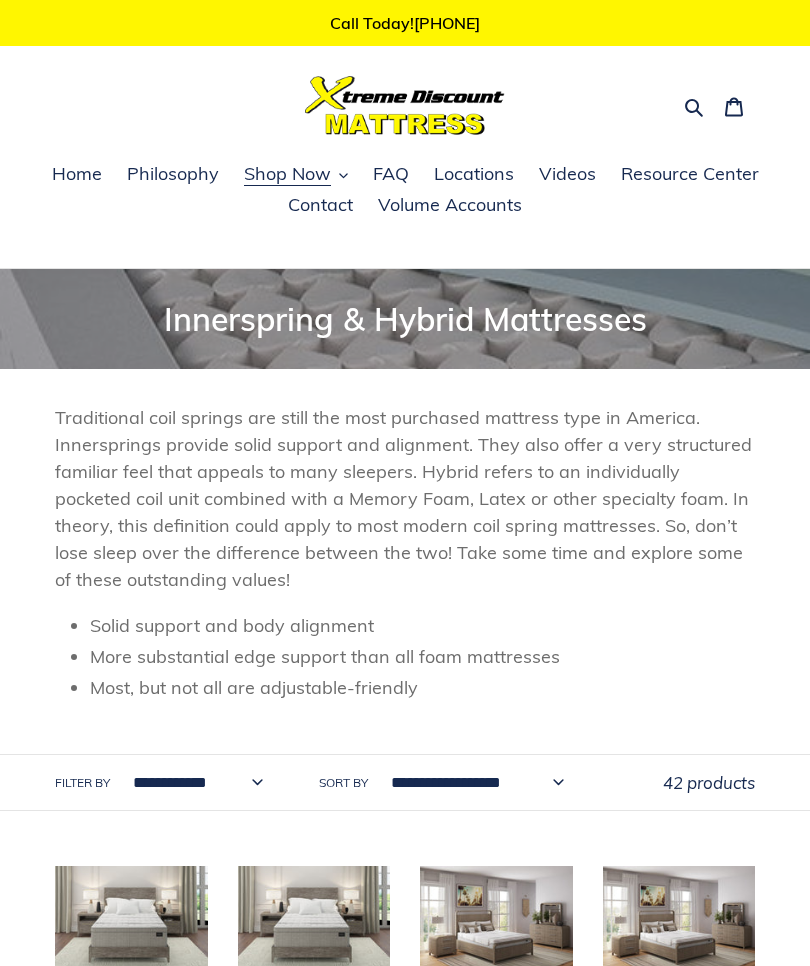 click 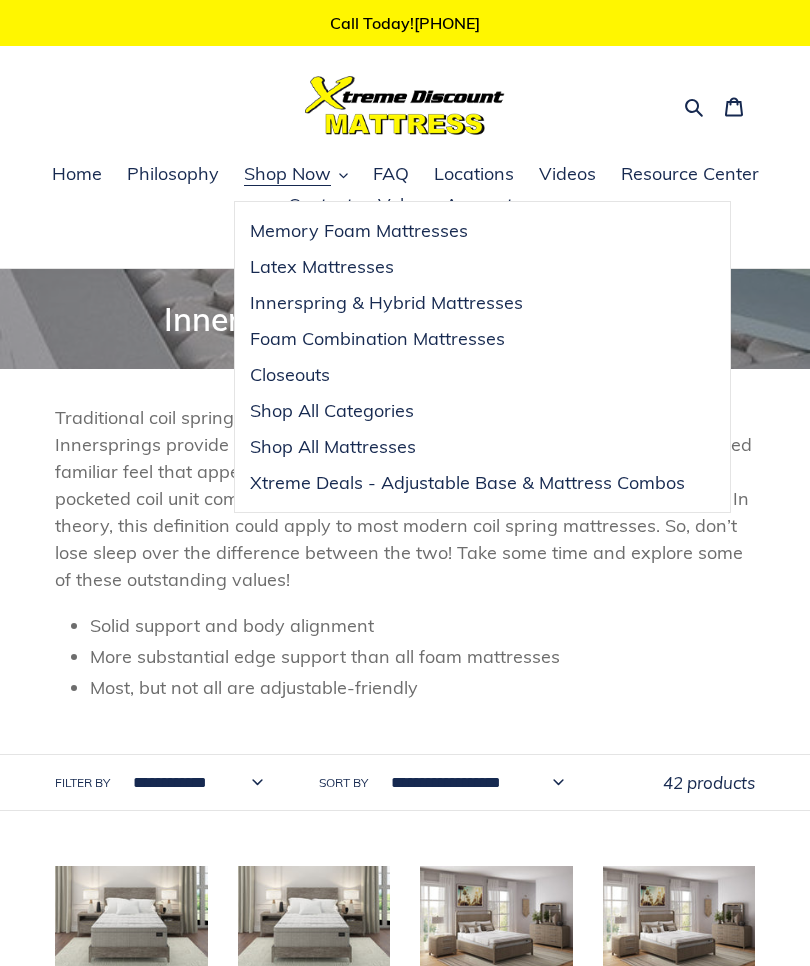click on "Shop All Categories" at bounding box center (467, 411) 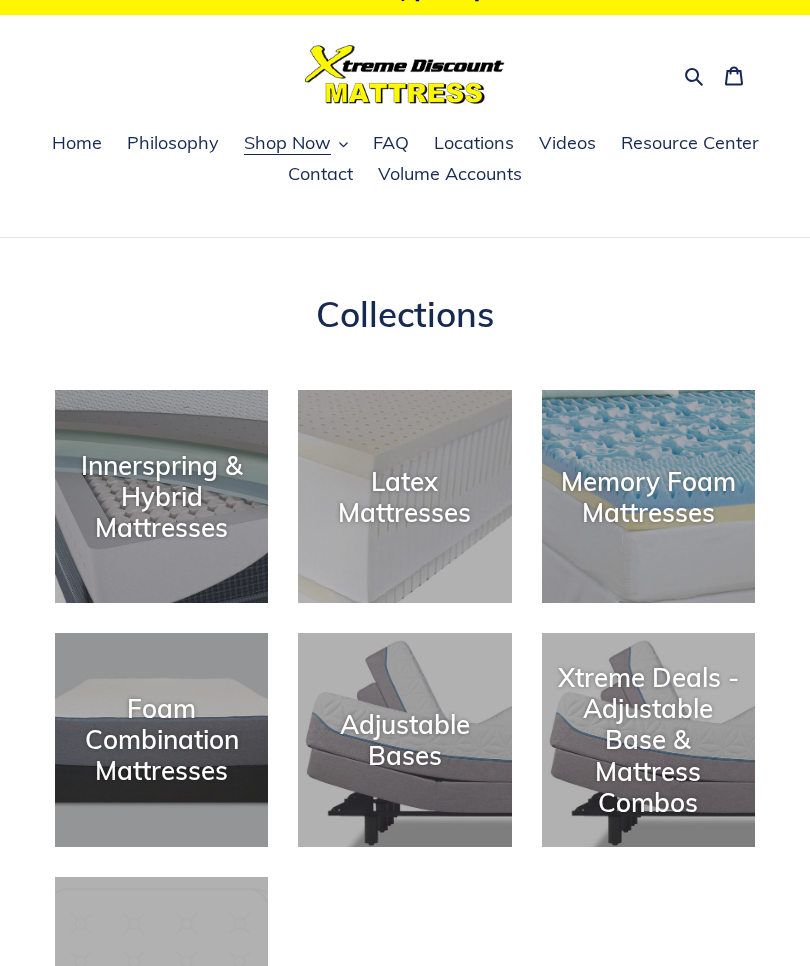scroll, scrollTop: 0, scrollLeft: 0, axis: both 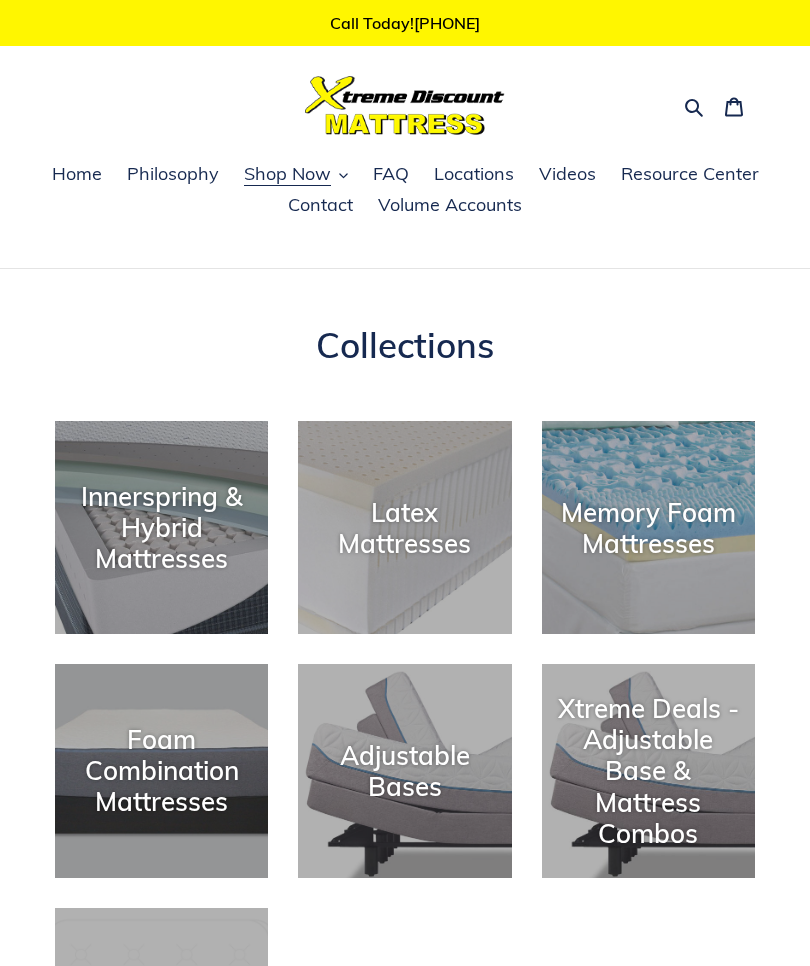 click on "Shop Now" at bounding box center (296, 175) 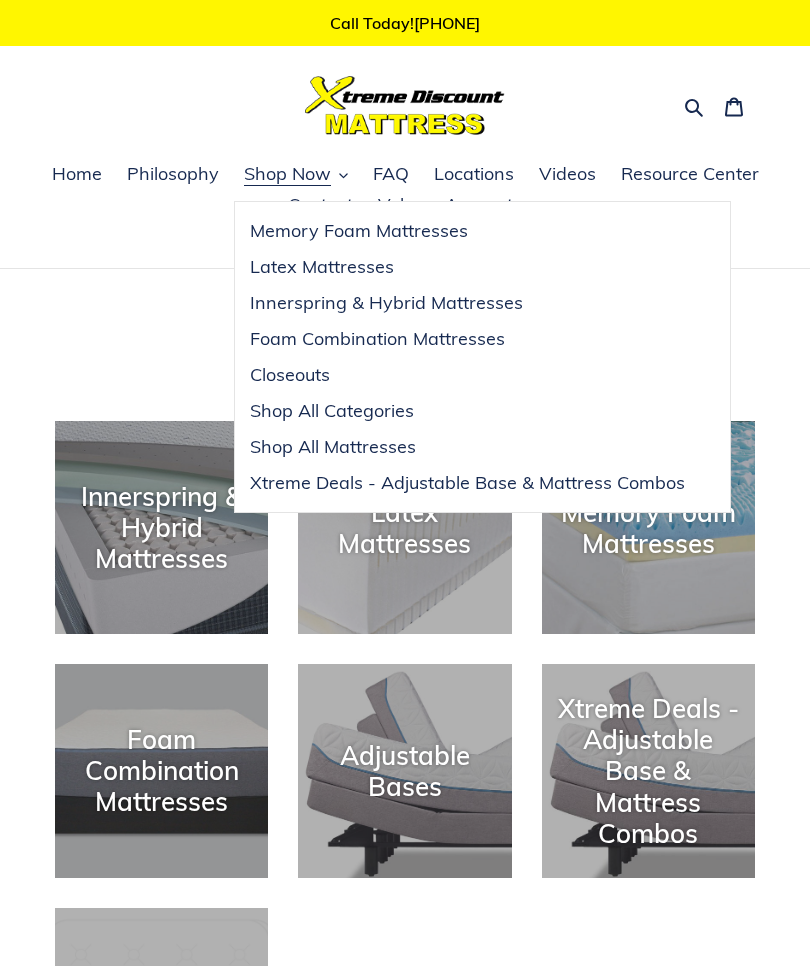 click on "Shop All Mattresses" at bounding box center [333, 447] 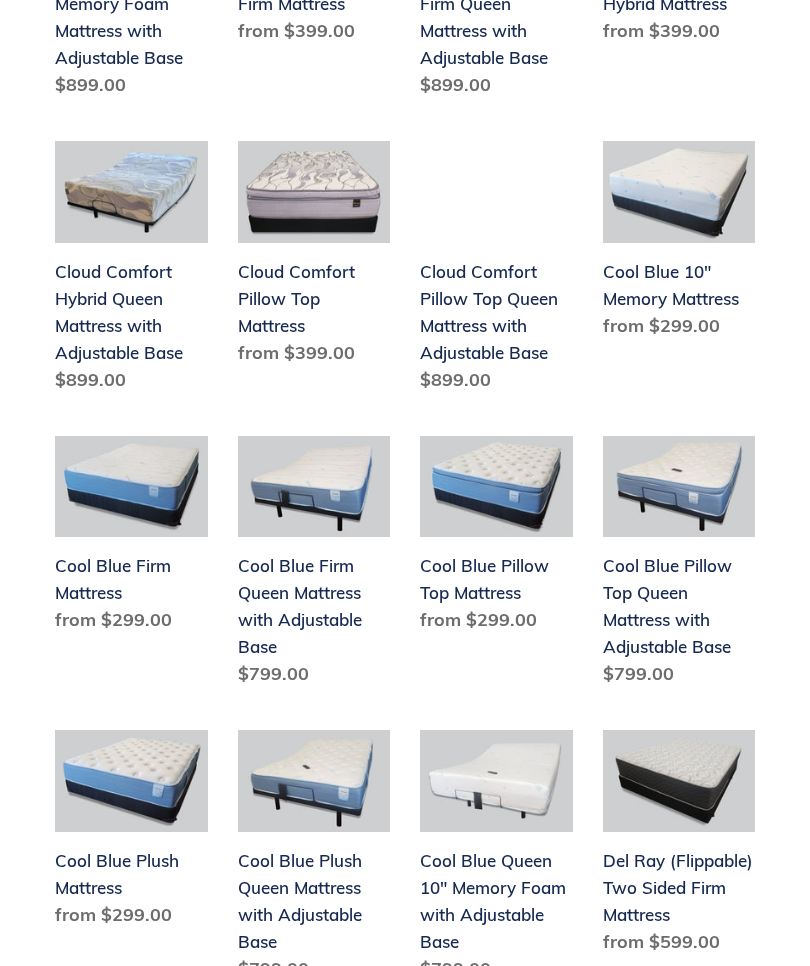 scroll, scrollTop: 1760, scrollLeft: 0, axis: vertical 